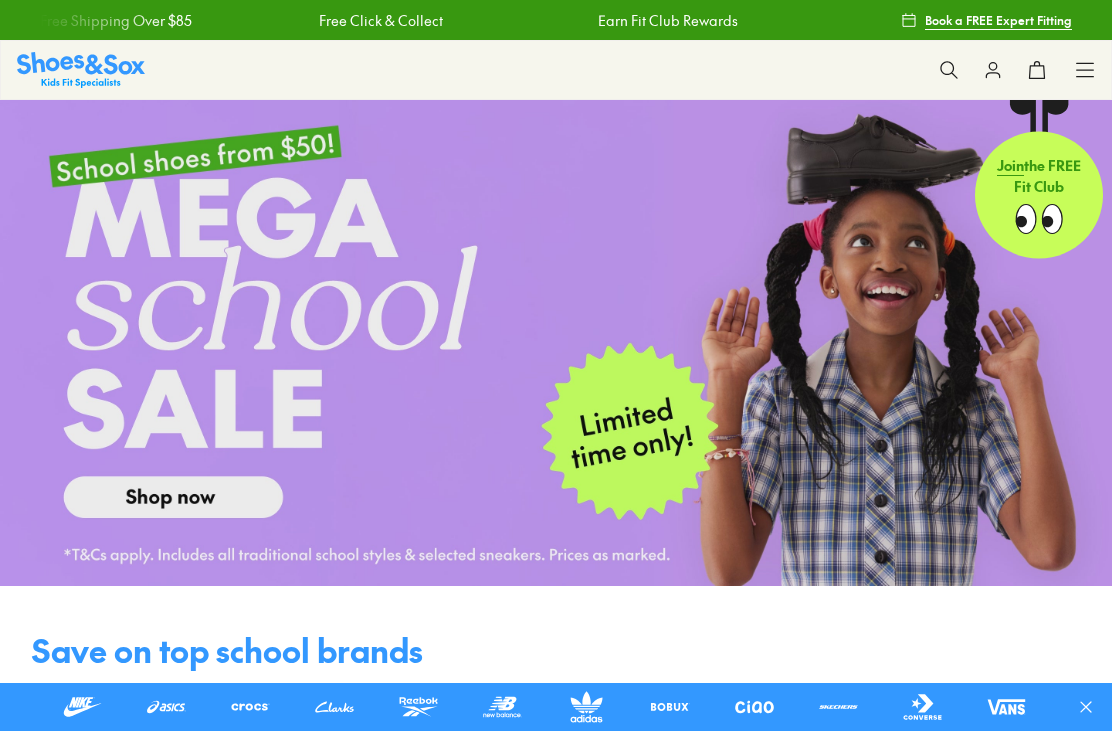scroll, scrollTop: 0, scrollLeft: 0, axis: both 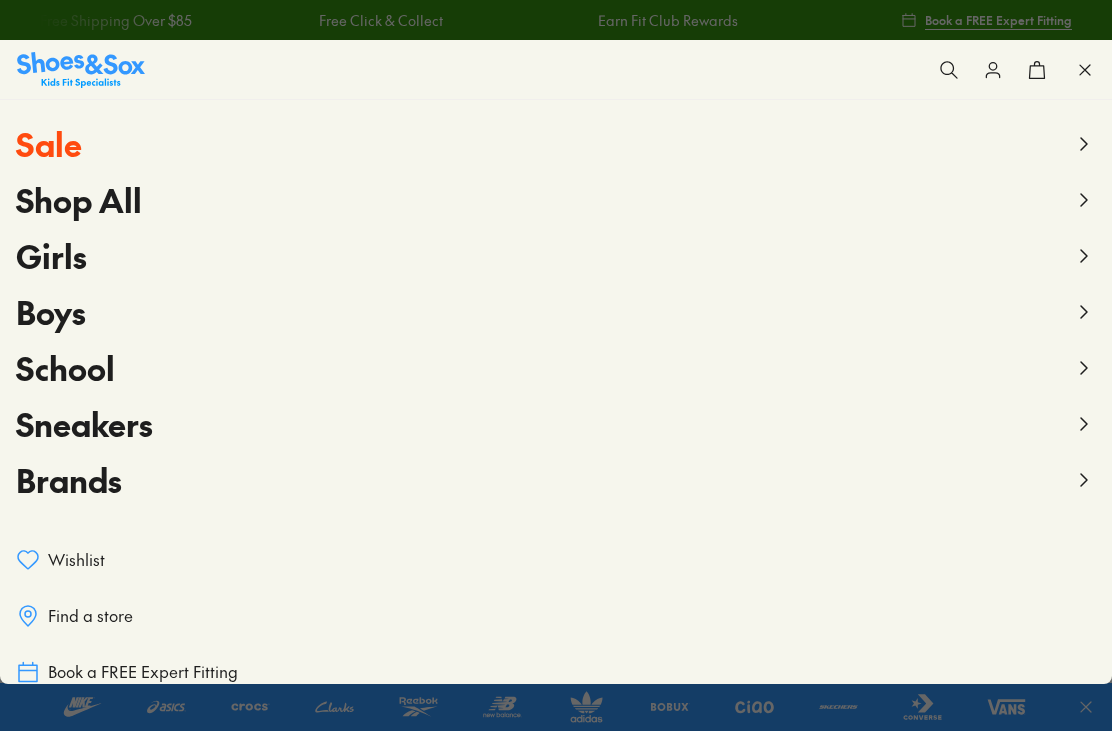 click 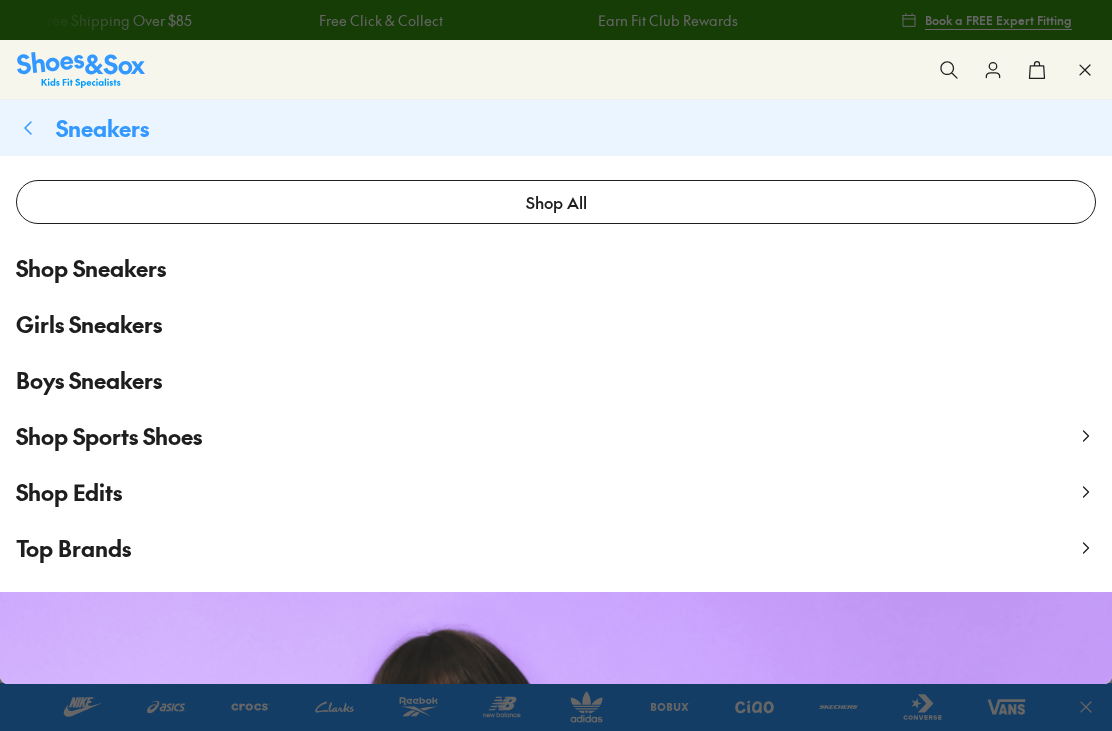 click on "Top Brands" at bounding box center [73, 548] 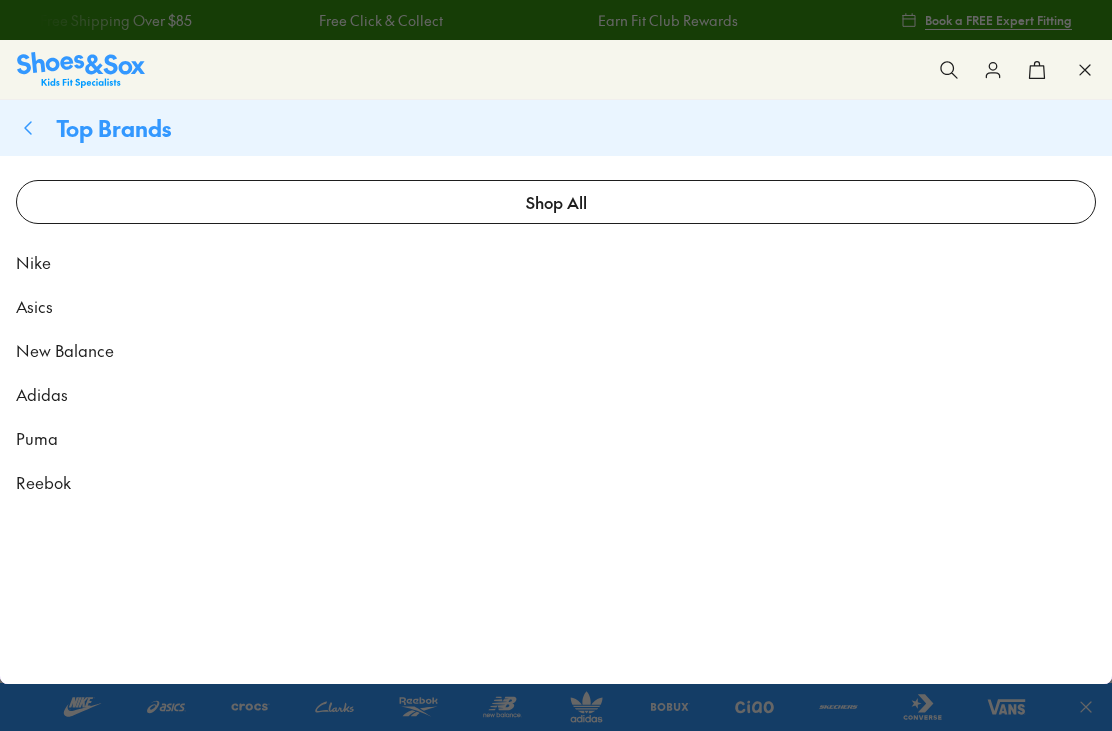 click on "Asics" at bounding box center (34, 306) 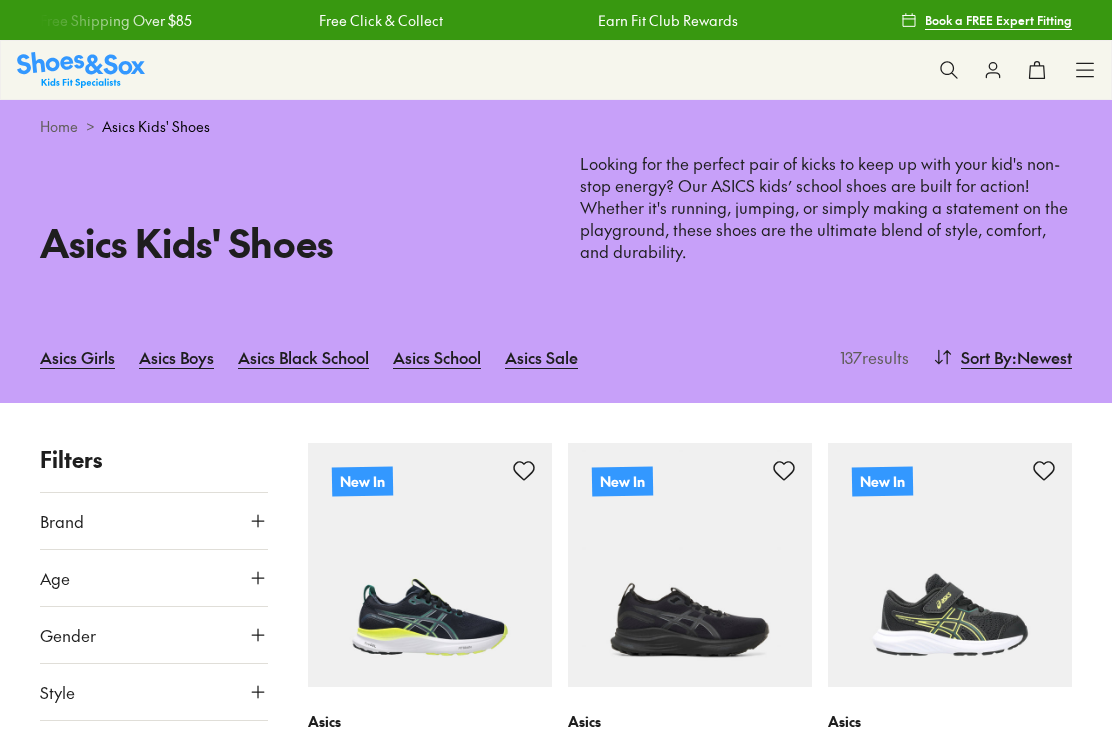 scroll, scrollTop: 364, scrollLeft: 0, axis: vertical 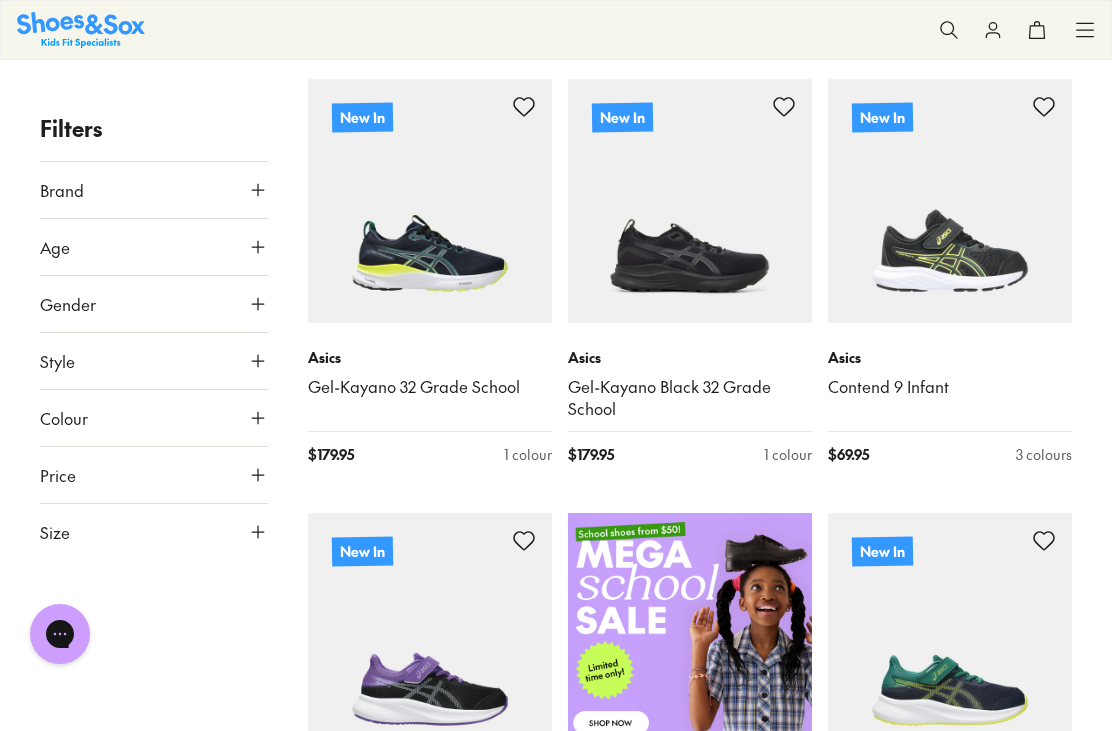 click 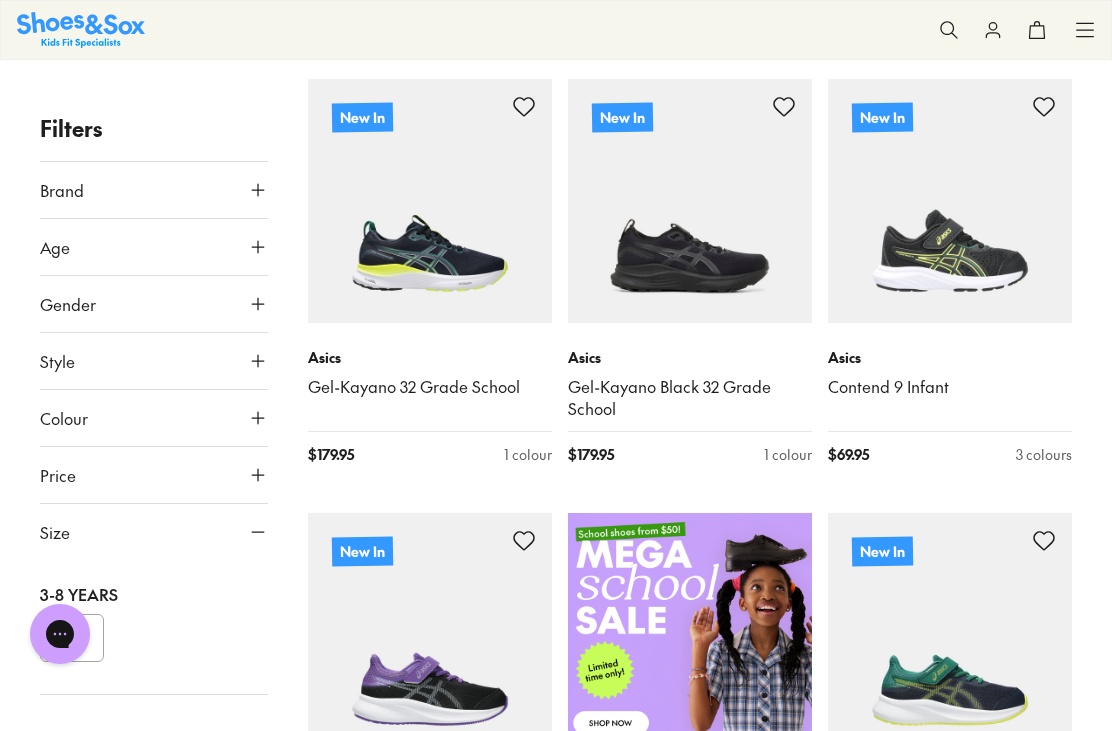 scroll, scrollTop: 264, scrollLeft: 0, axis: vertical 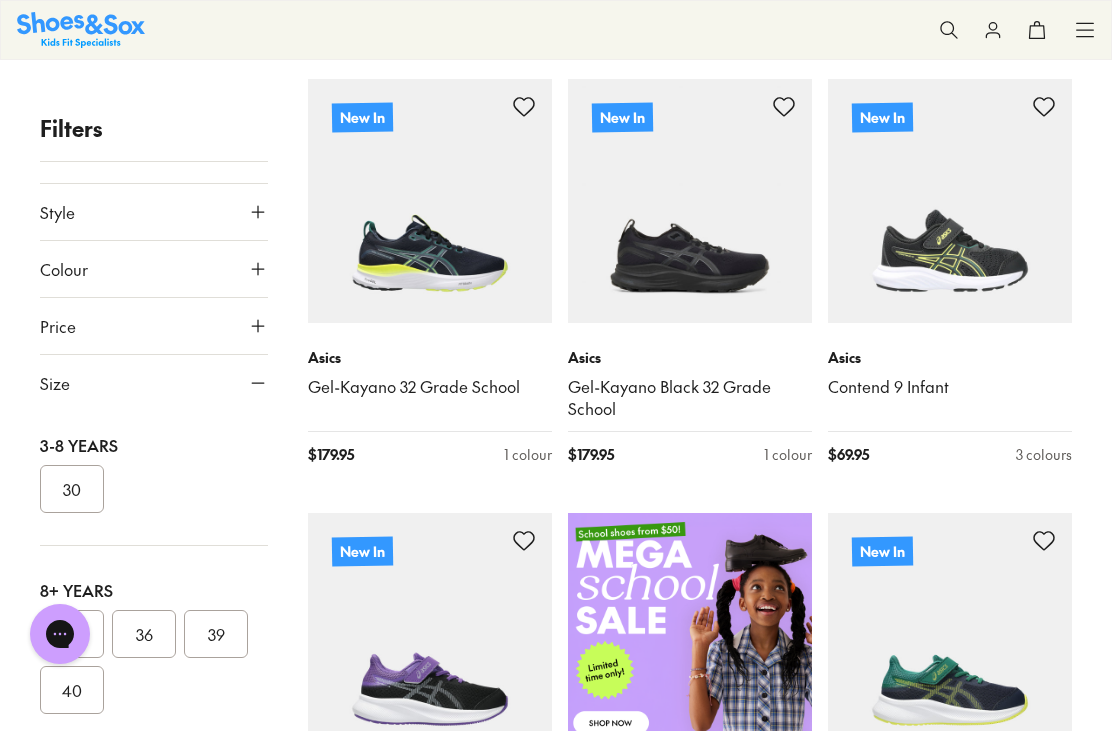 click on "39" at bounding box center (216, 634) 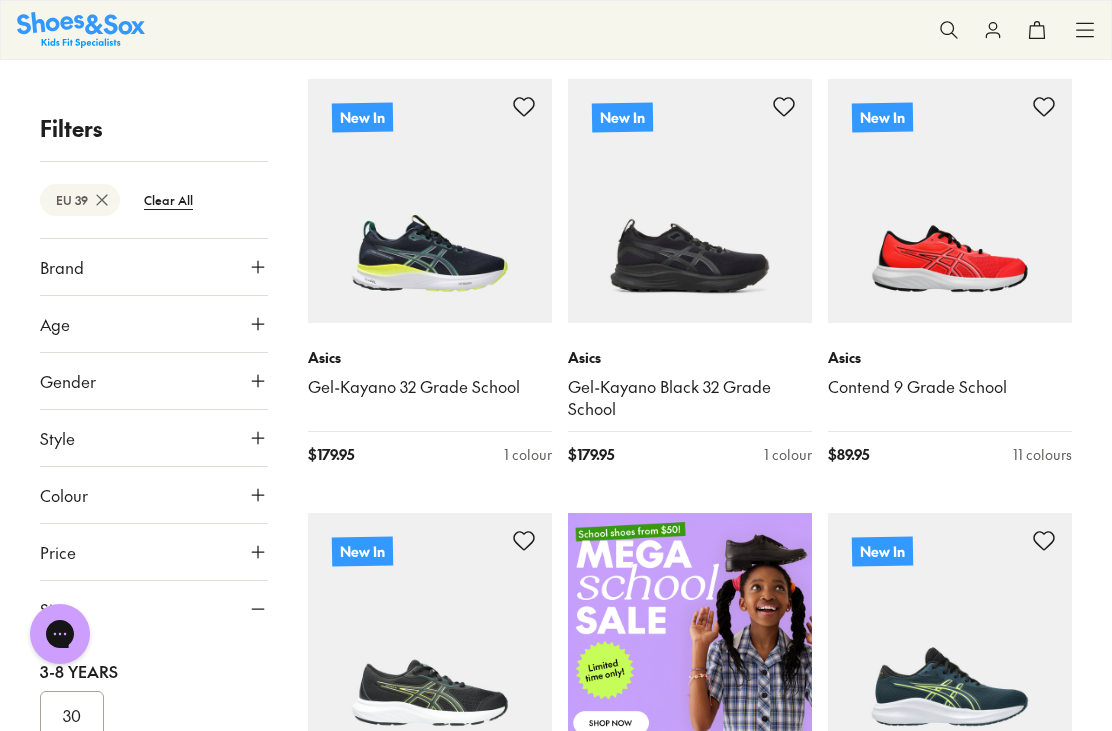 scroll, scrollTop: -1, scrollLeft: 0, axis: vertical 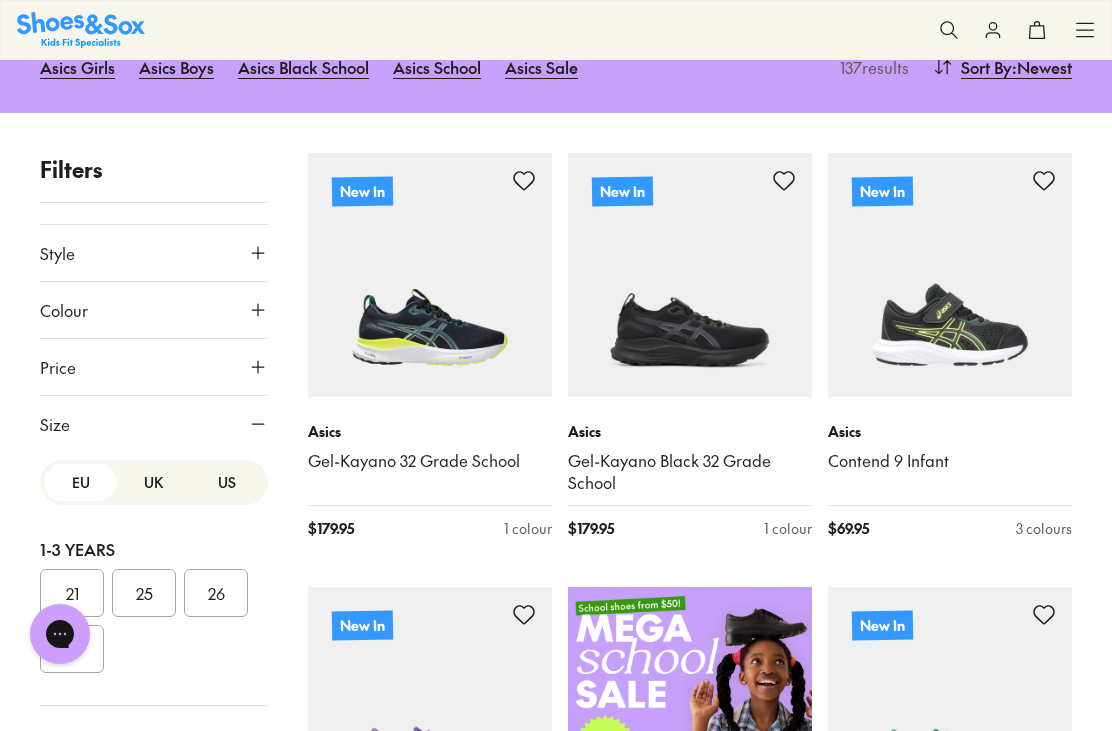 click on "US" at bounding box center (227, 482) 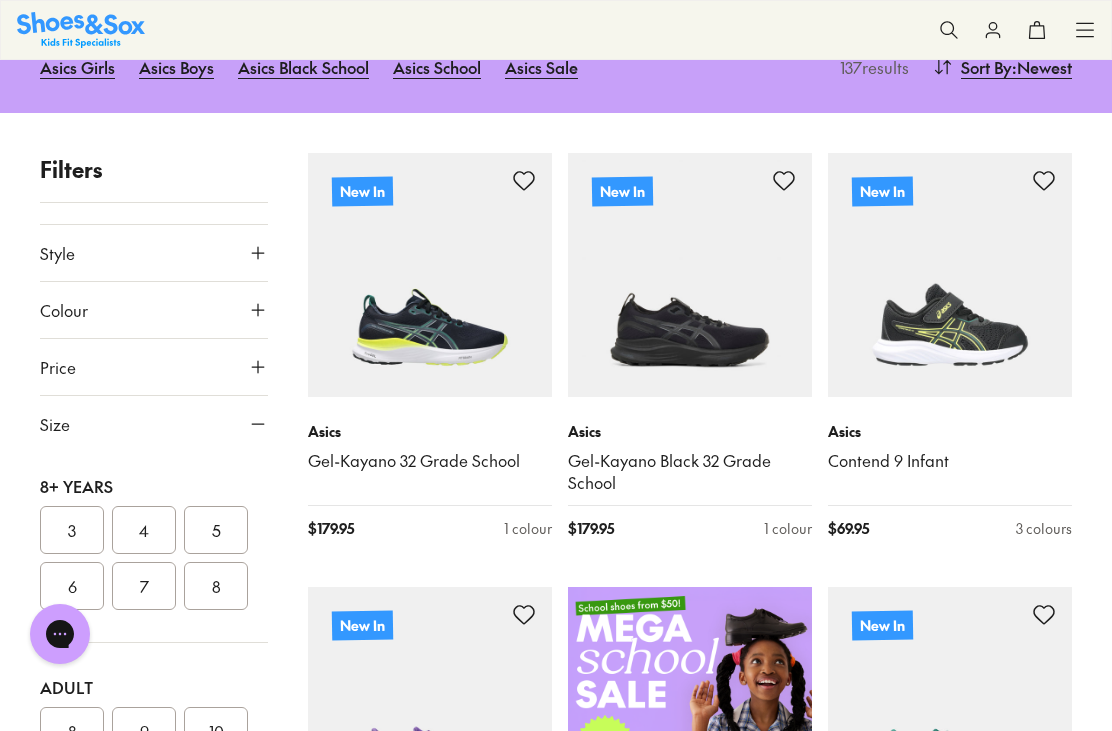 scroll, scrollTop: 610, scrollLeft: 0, axis: vertical 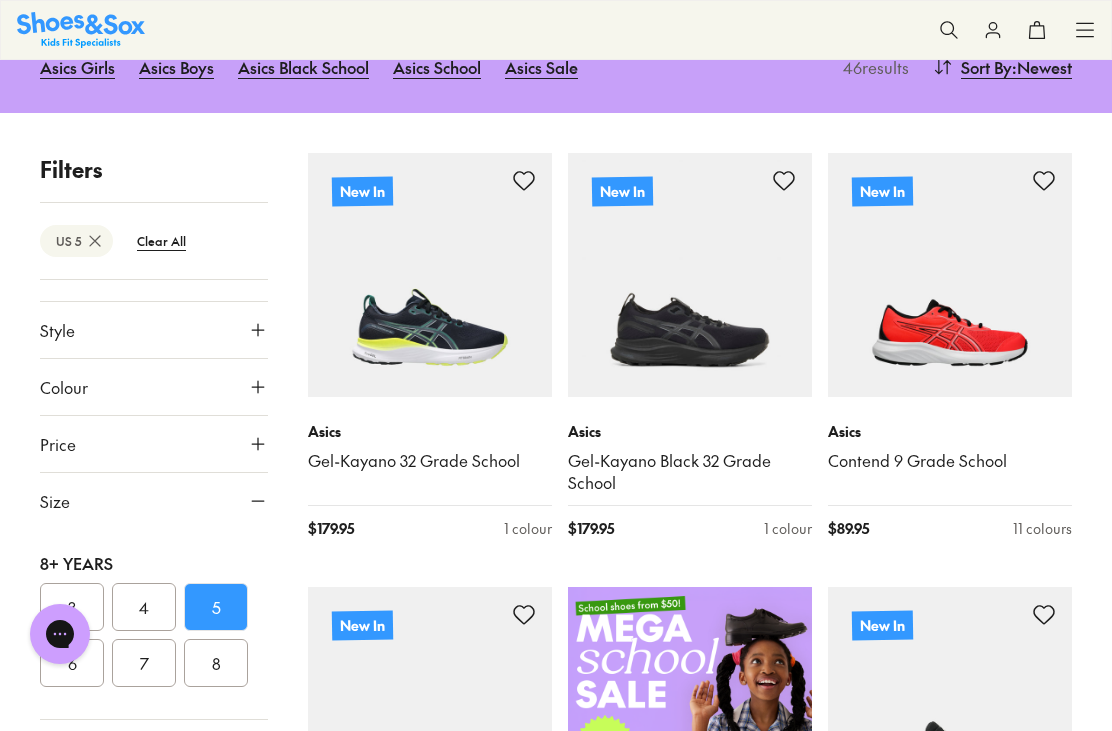 click at bounding box center (950, 275) 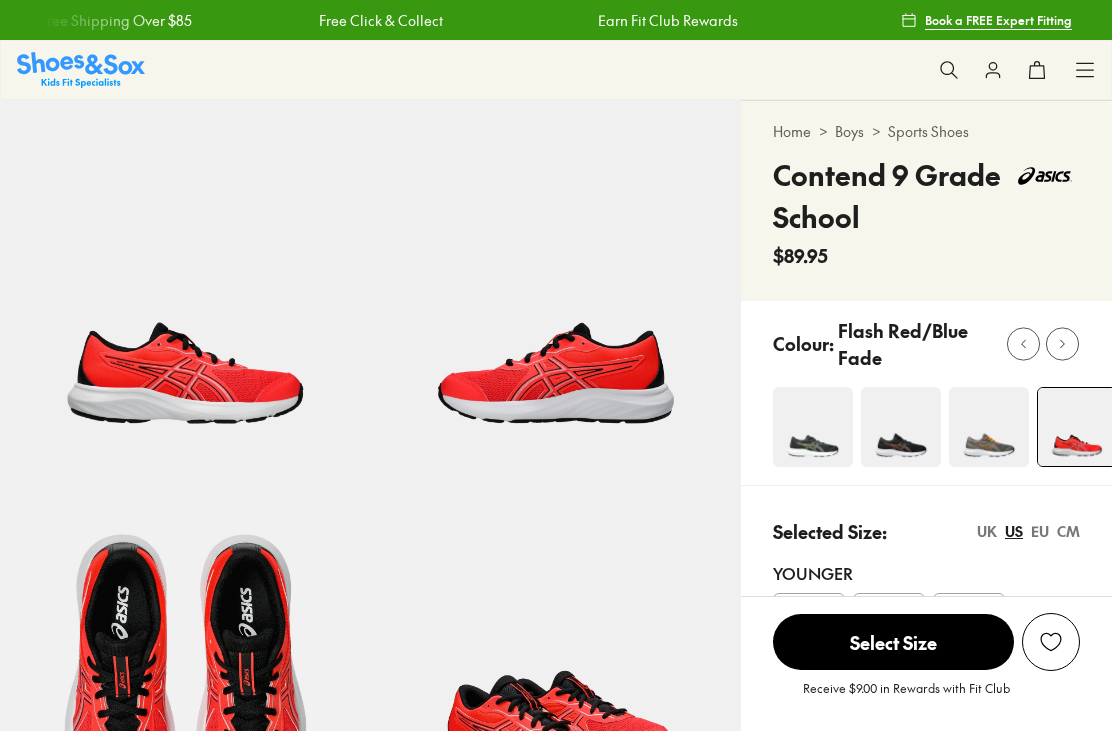 scroll, scrollTop: 0, scrollLeft: 0, axis: both 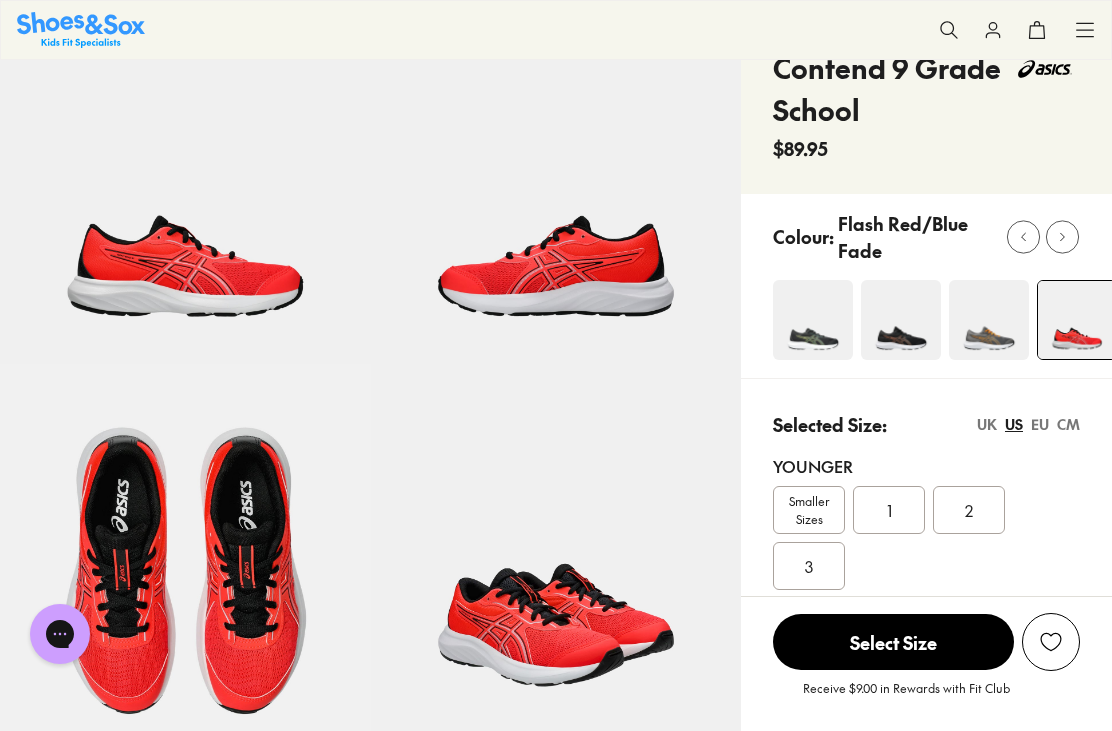 click 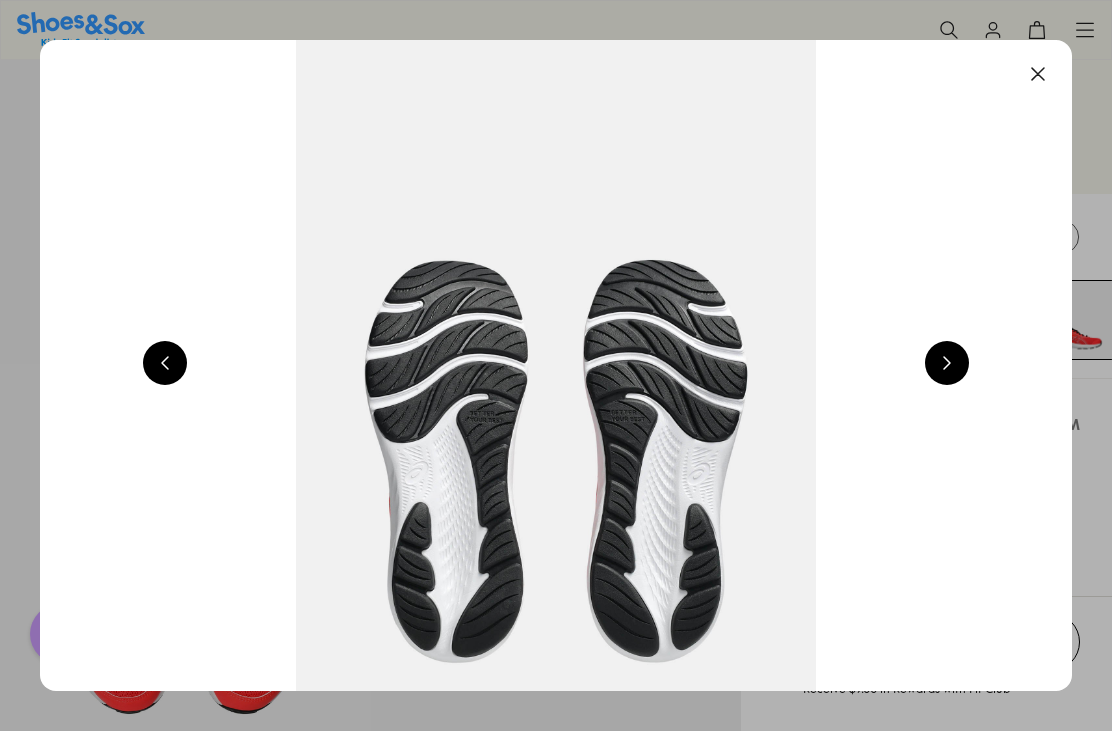 scroll, scrollTop: 0, scrollLeft: 1032, axis: horizontal 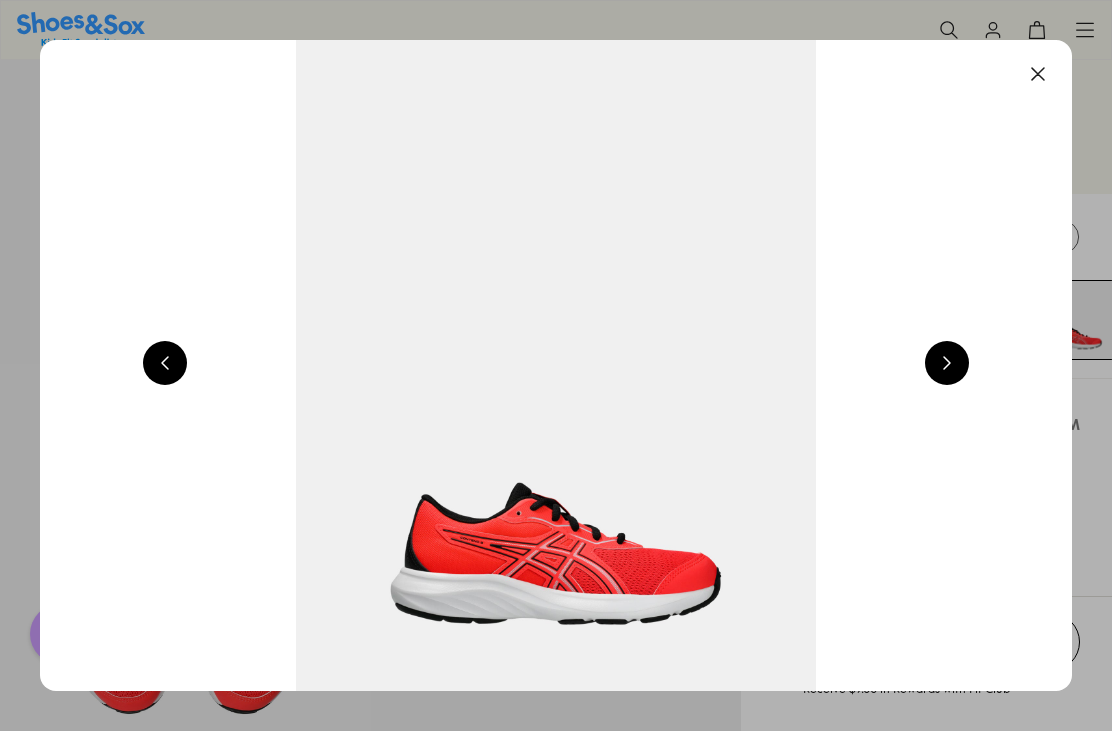 click at bounding box center (947, 363) 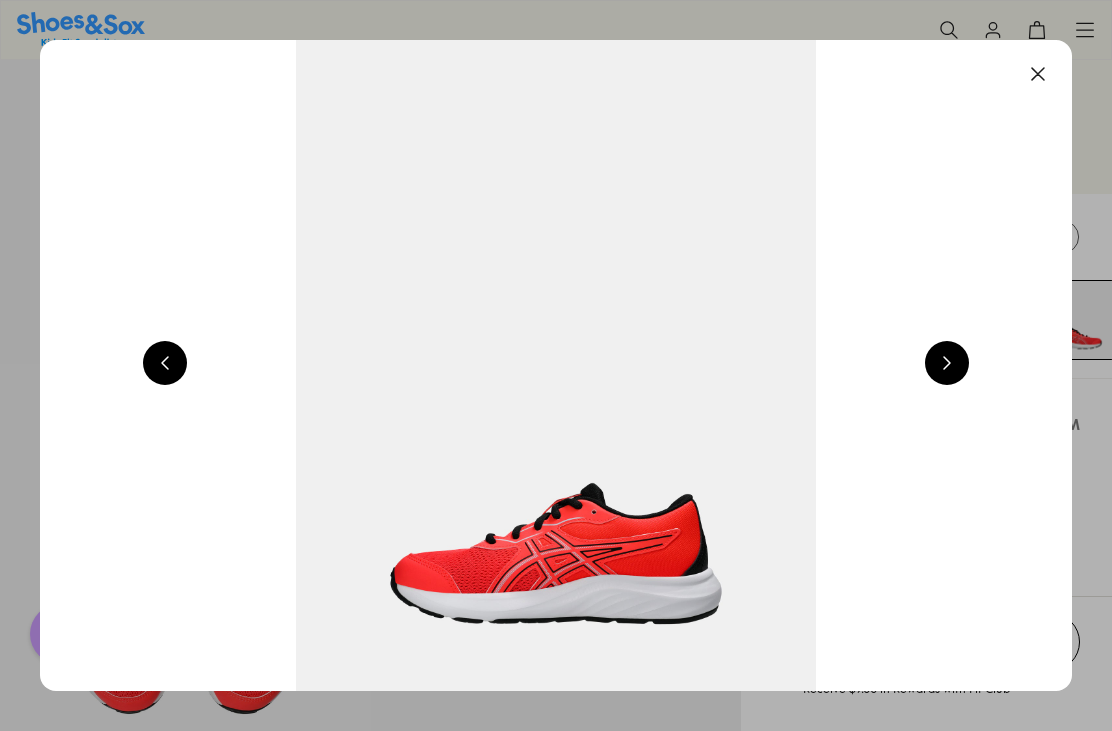 click at bounding box center [947, 363] 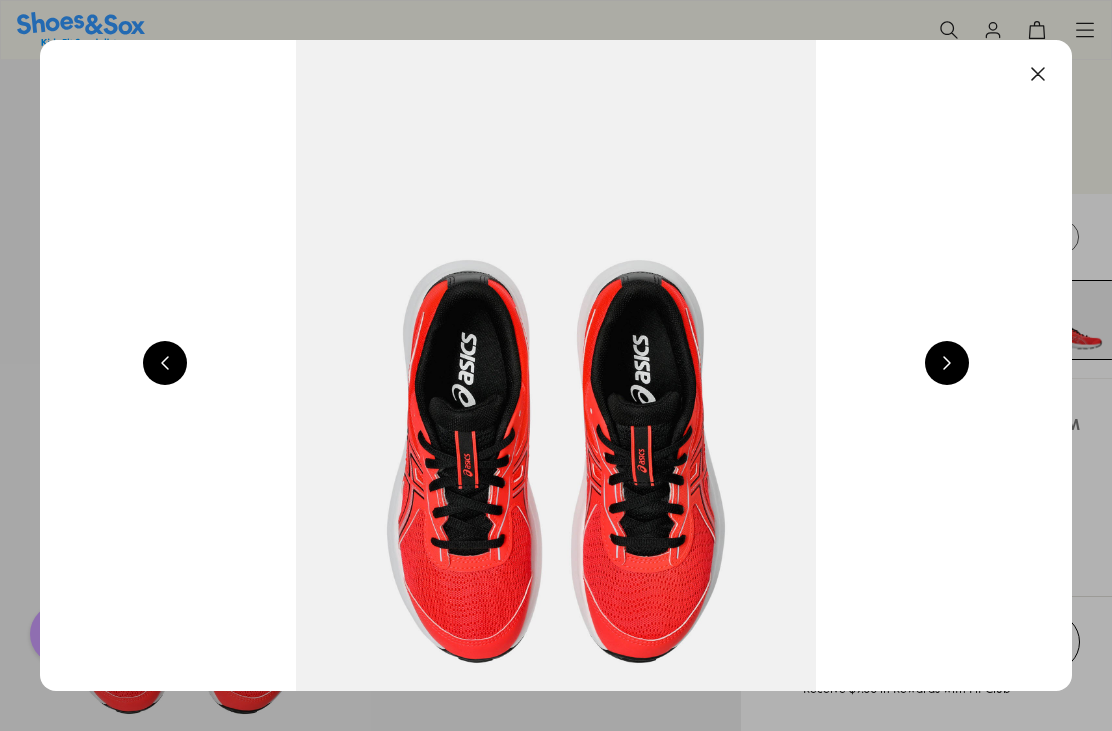 click at bounding box center (947, 363) 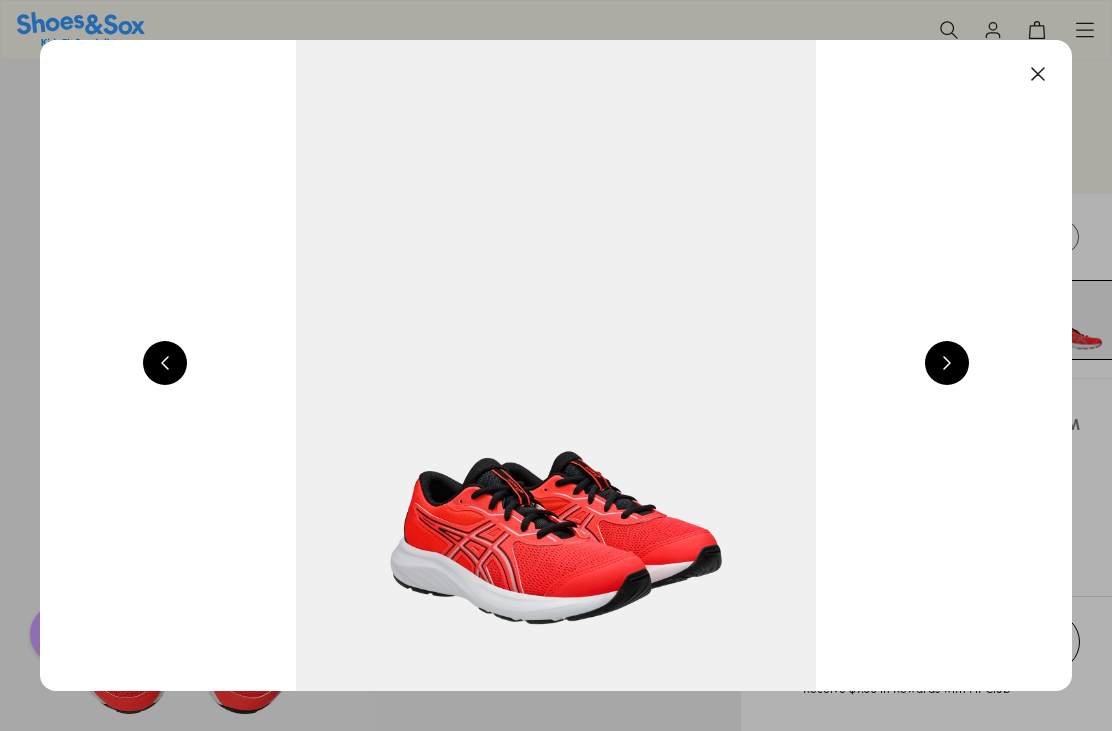 click at bounding box center (947, 363) 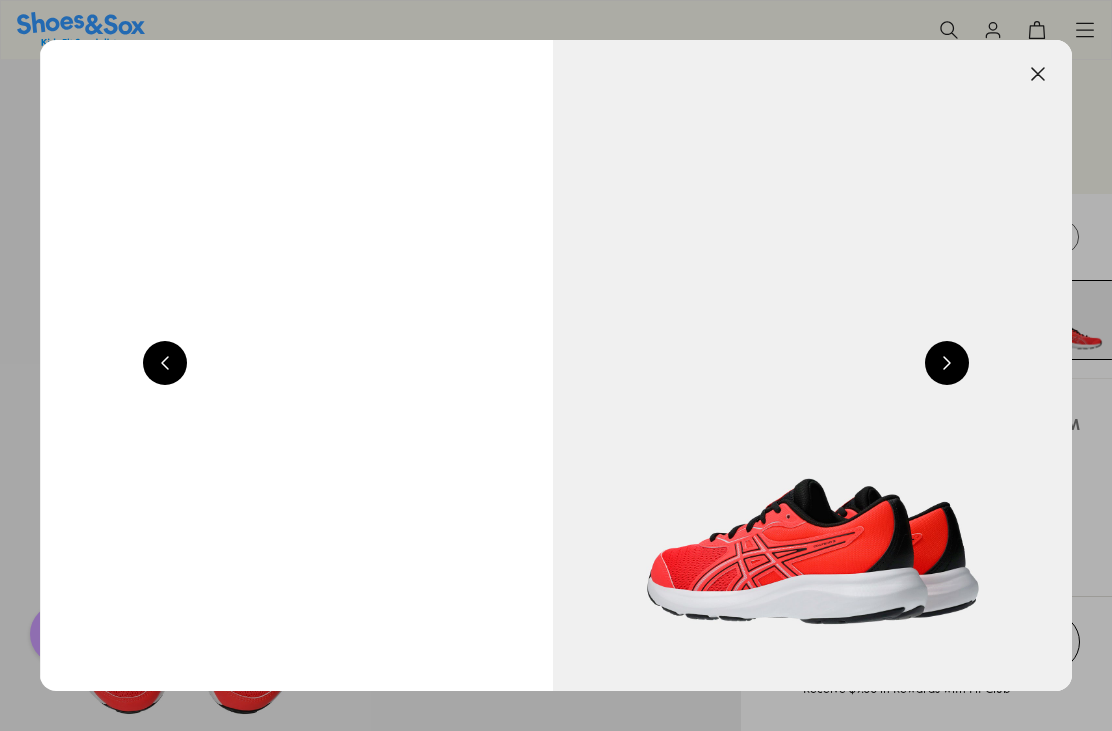 scroll, scrollTop: 0, scrollLeft: 5160, axis: horizontal 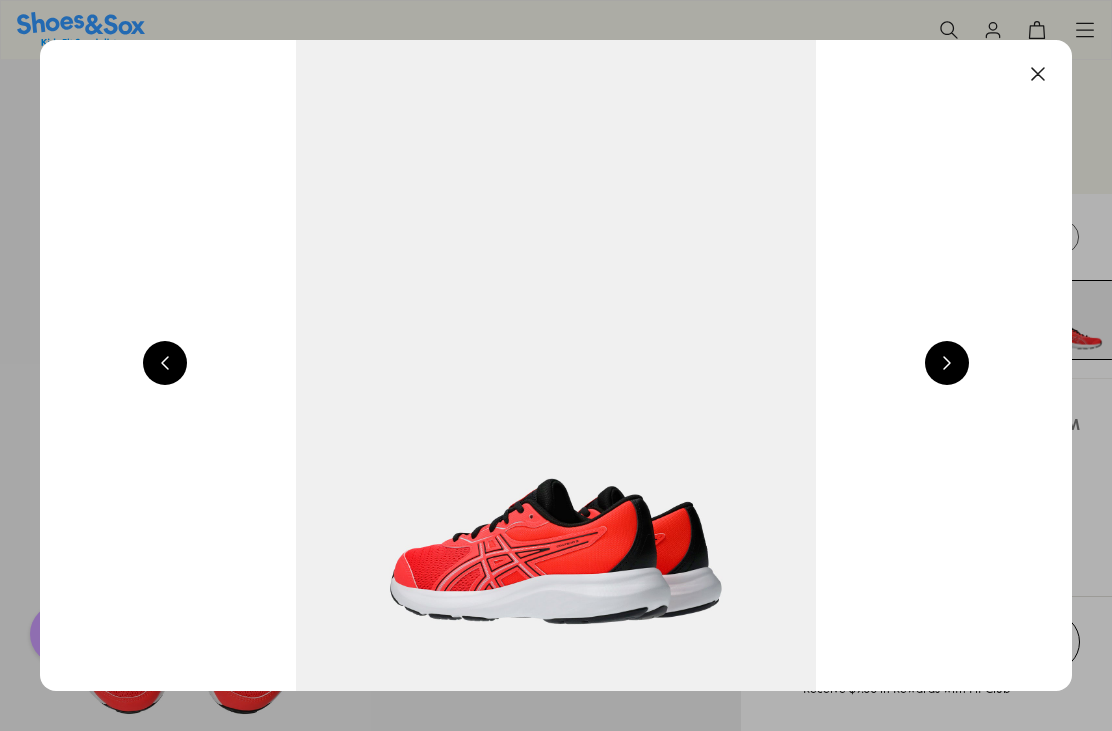 click at bounding box center (1038, 74) 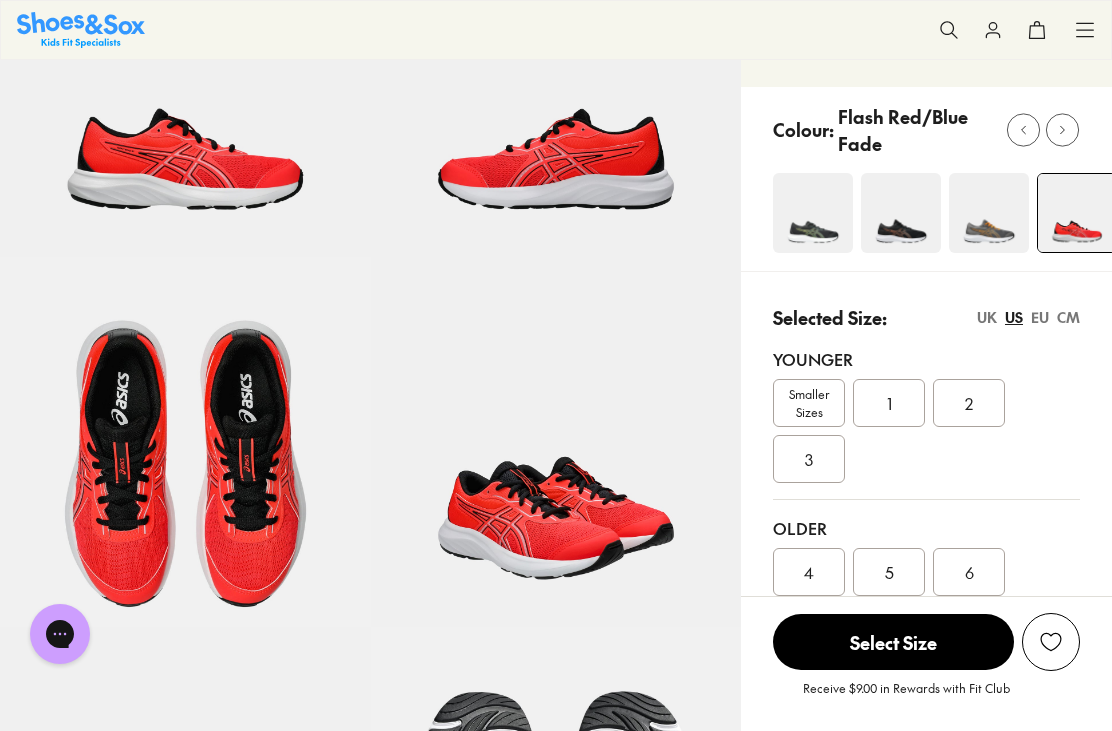 scroll, scrollTop: 256, scrollLeft: 0, axis: vertical 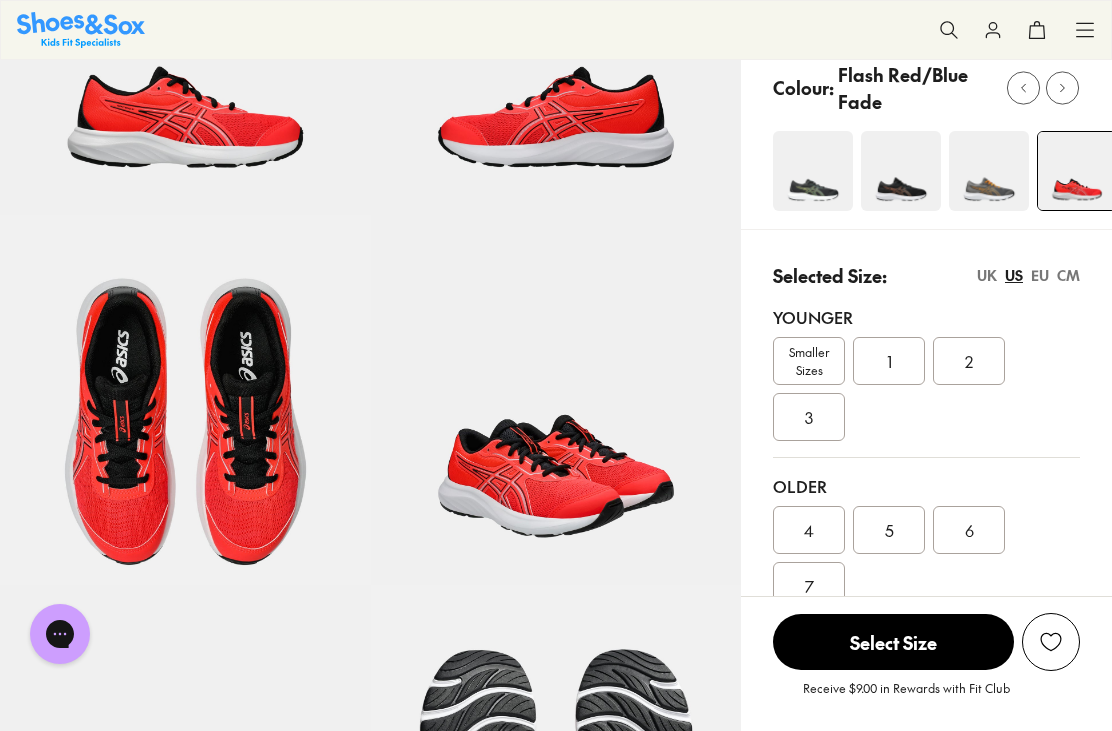 click on "5" at bounding box center (889, 530) 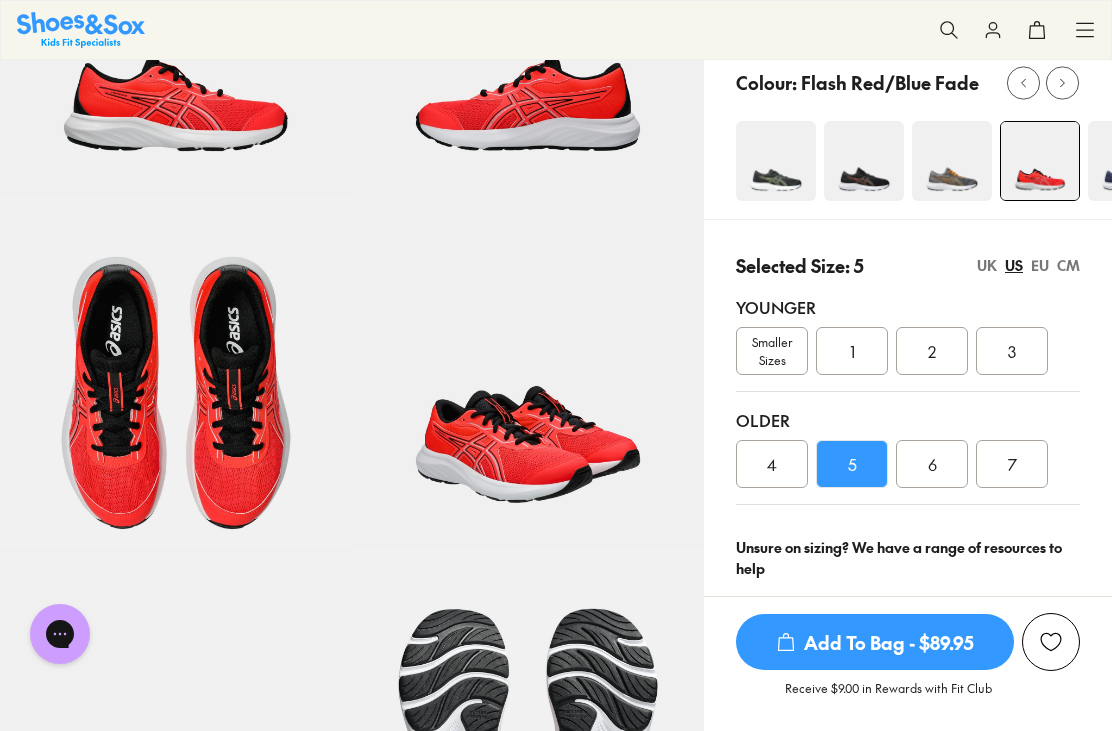 click on "Add To Bag - $89.95" at bounding box center (875, 642) 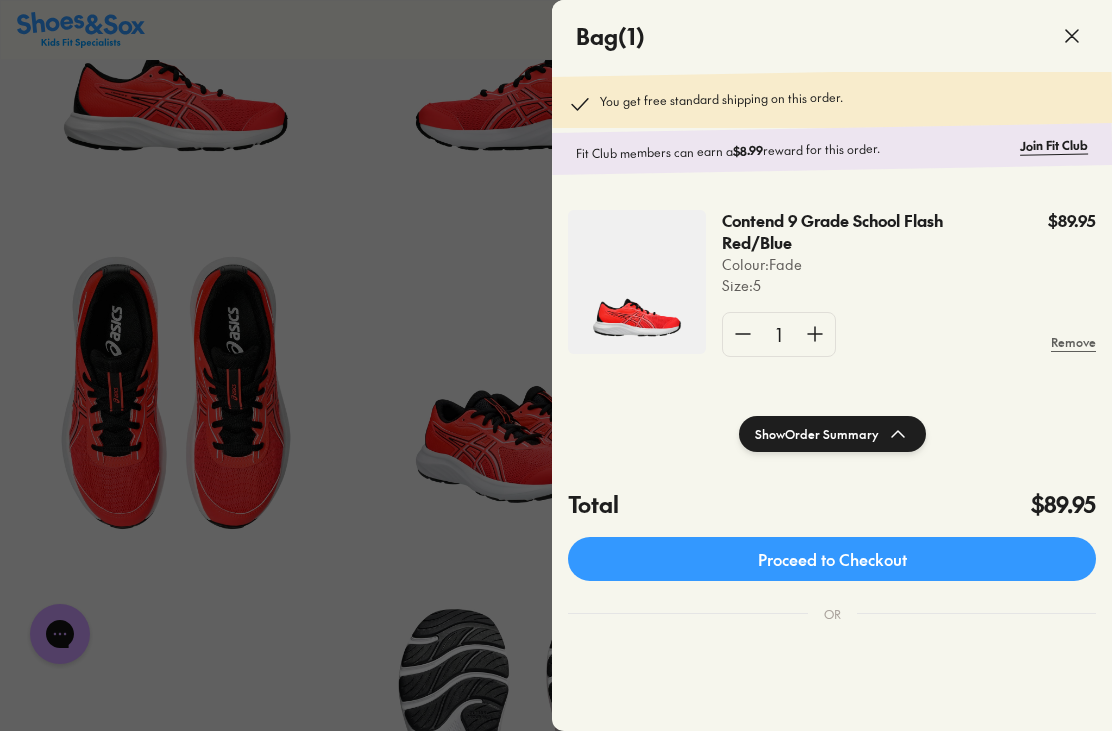 click 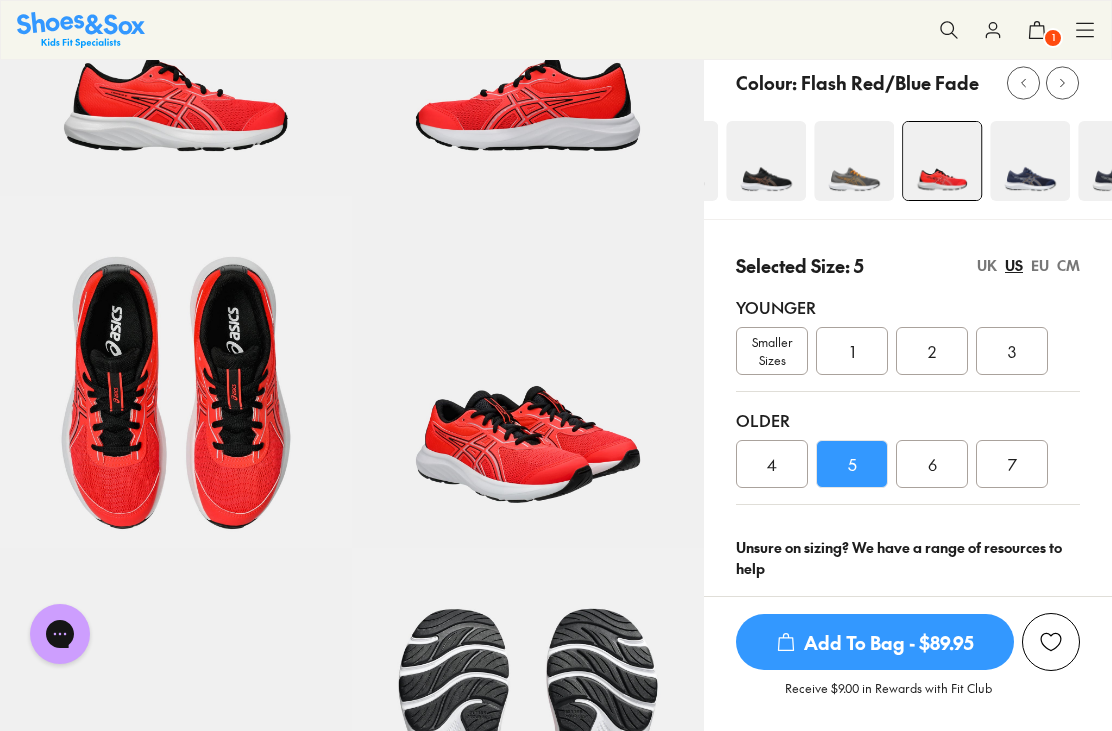 click at bounding box center [854, 161] 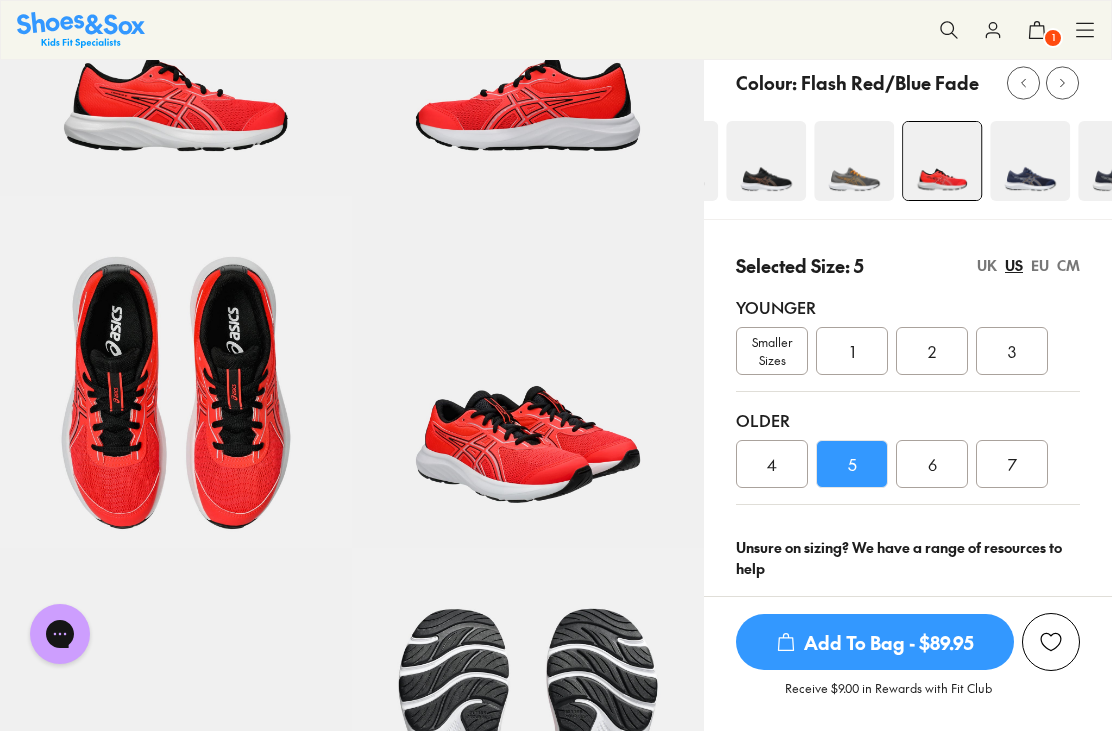 click at bounding box center [854, 161] 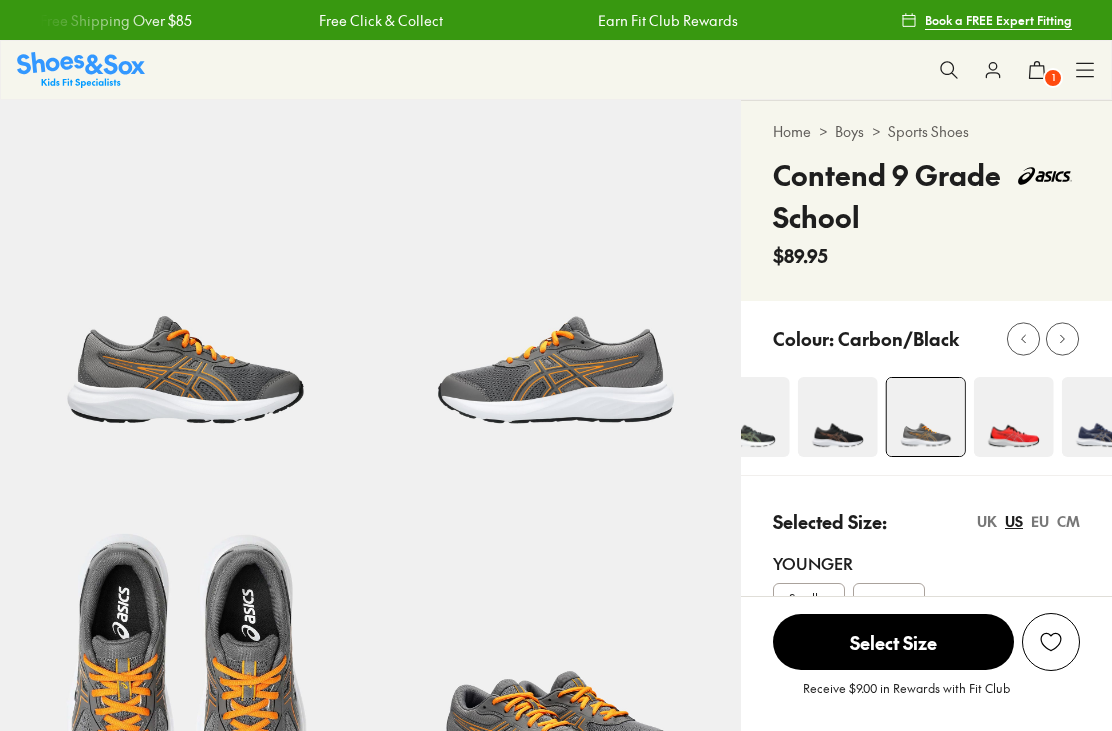 scroll, scrollTop: 47, scrollLeft: 0, axis: vertical 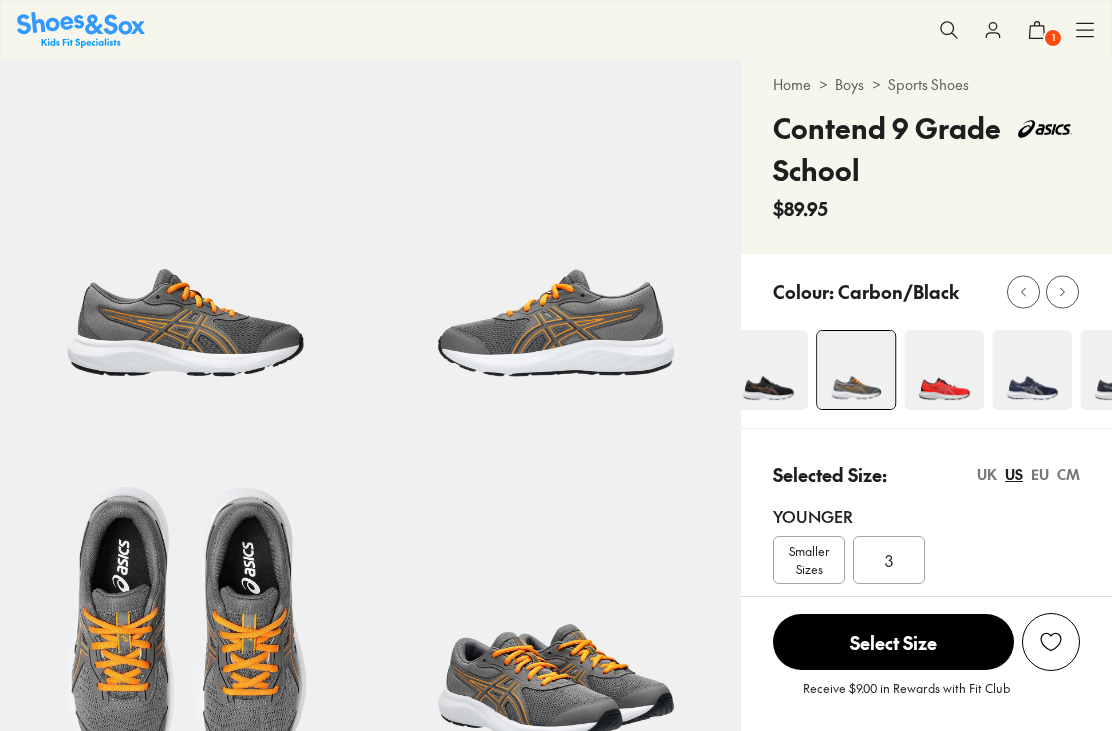 select on "*" 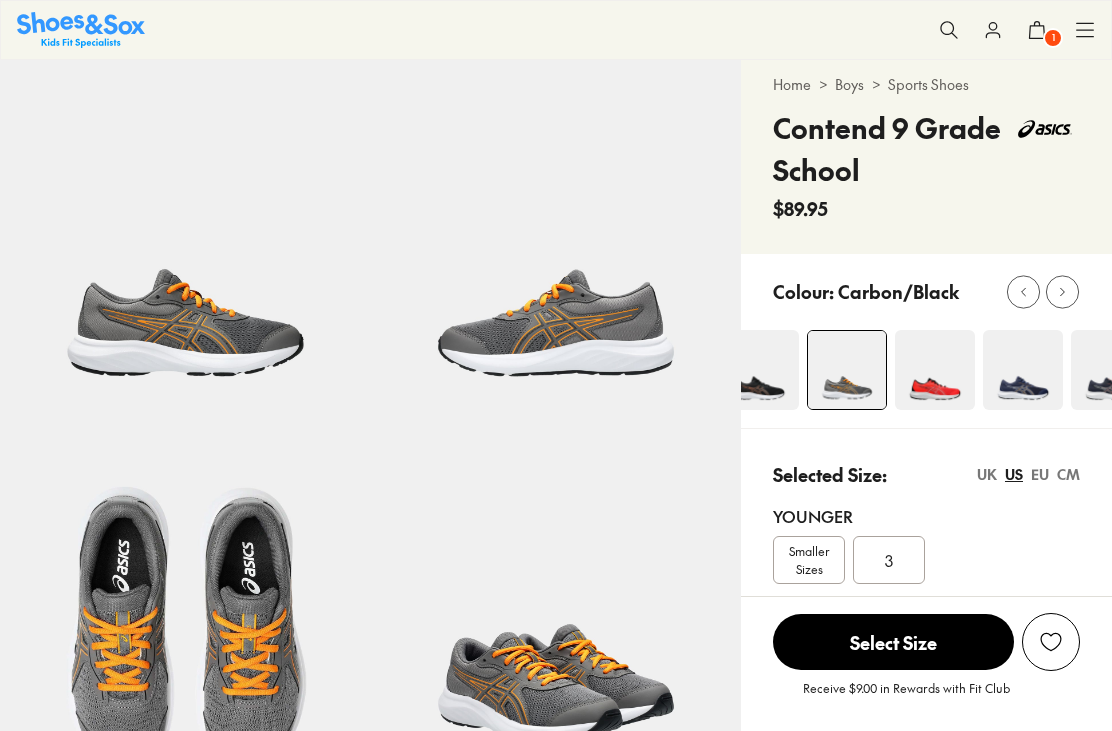 scroll, scrollTop: 47, scrollLeft: 0, axis: vertical 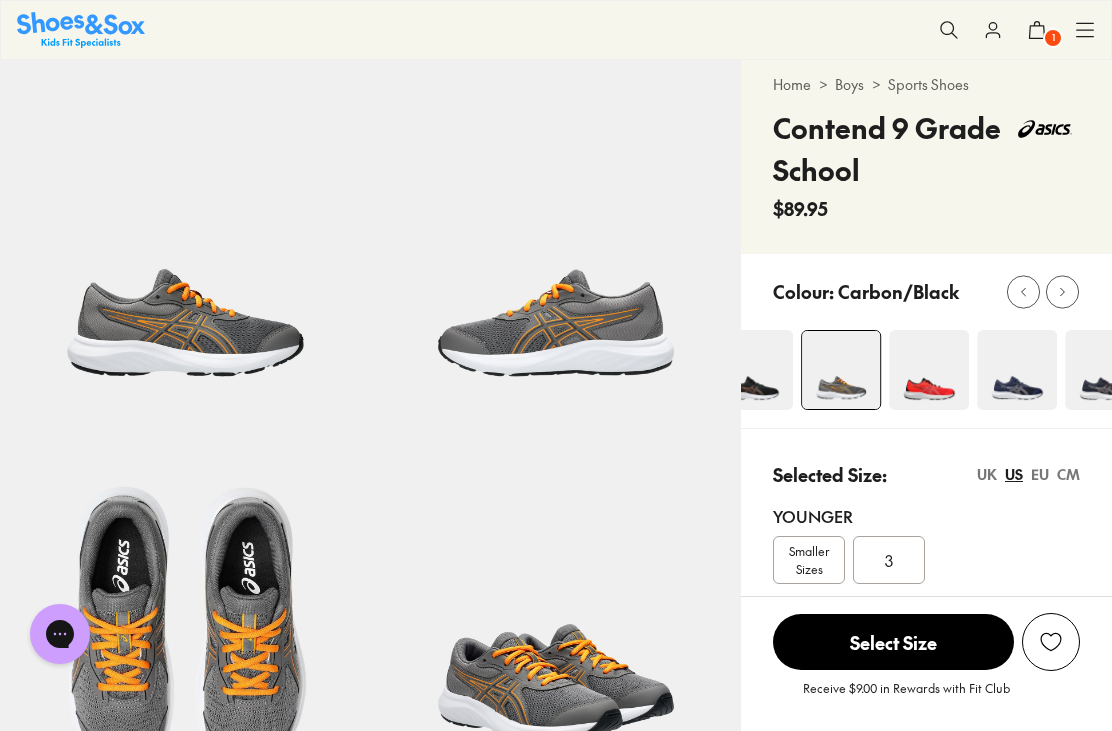 click at bounding box center [1018, 370] 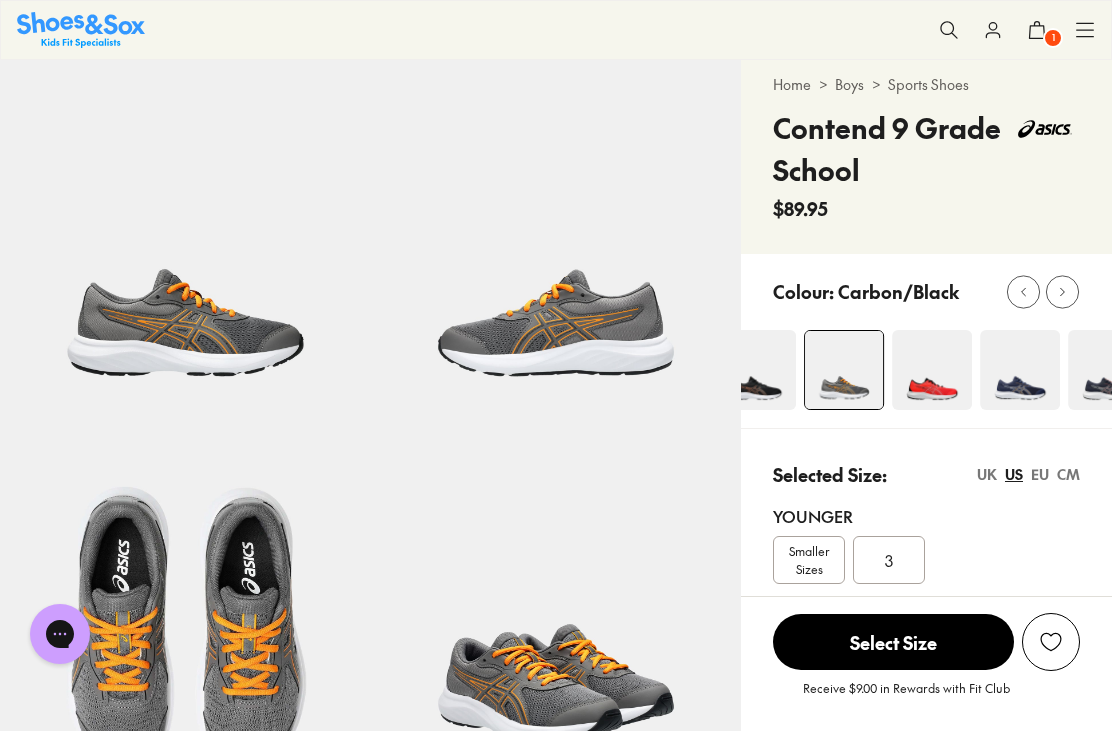 click at bounding box center [1020, 370] 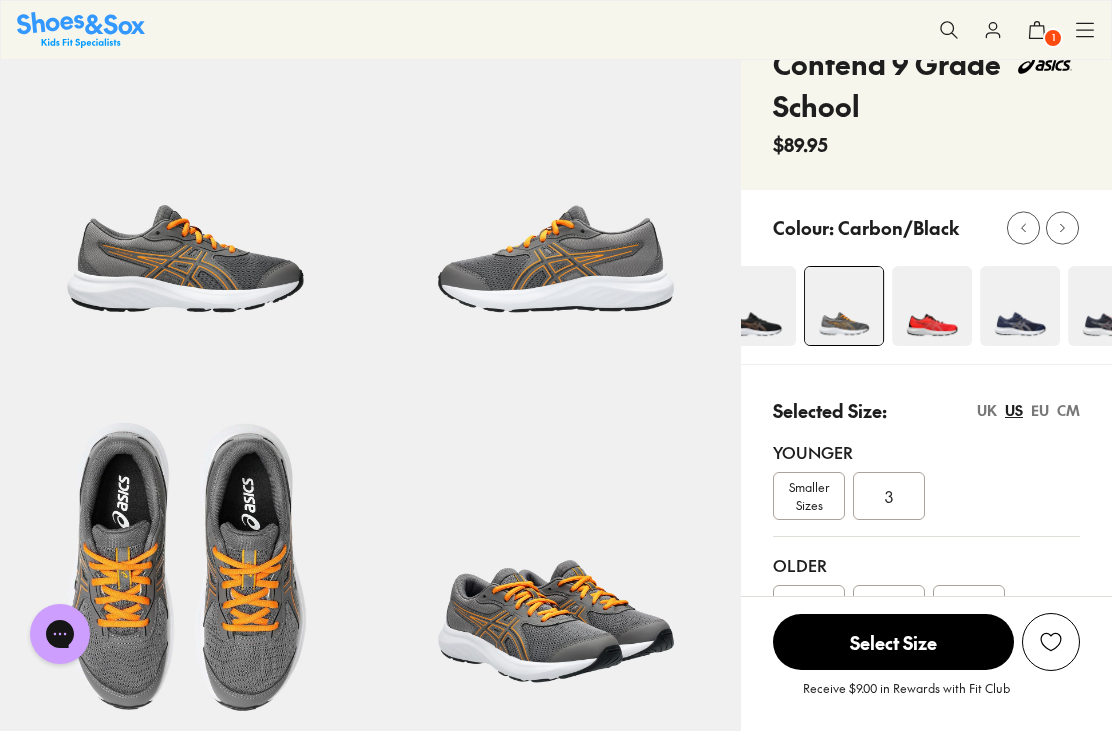 scroll, scrollTop: 0, scrollLeft: 0, axis: both 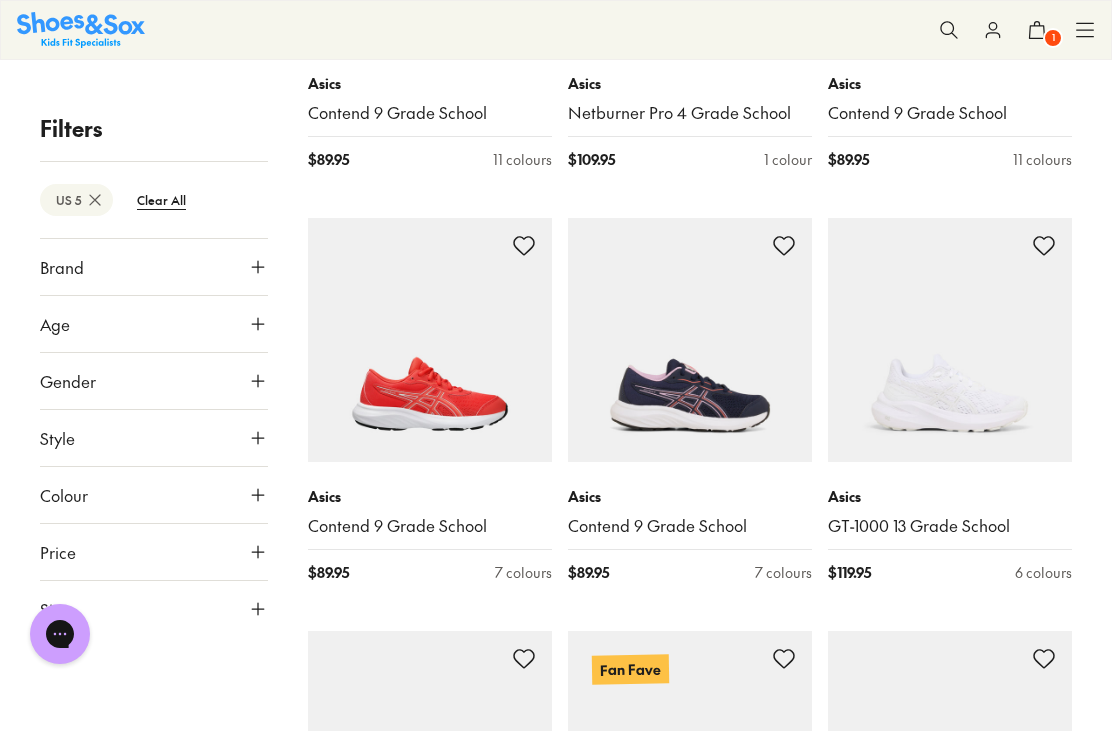 click at bounding box center (430, 340) 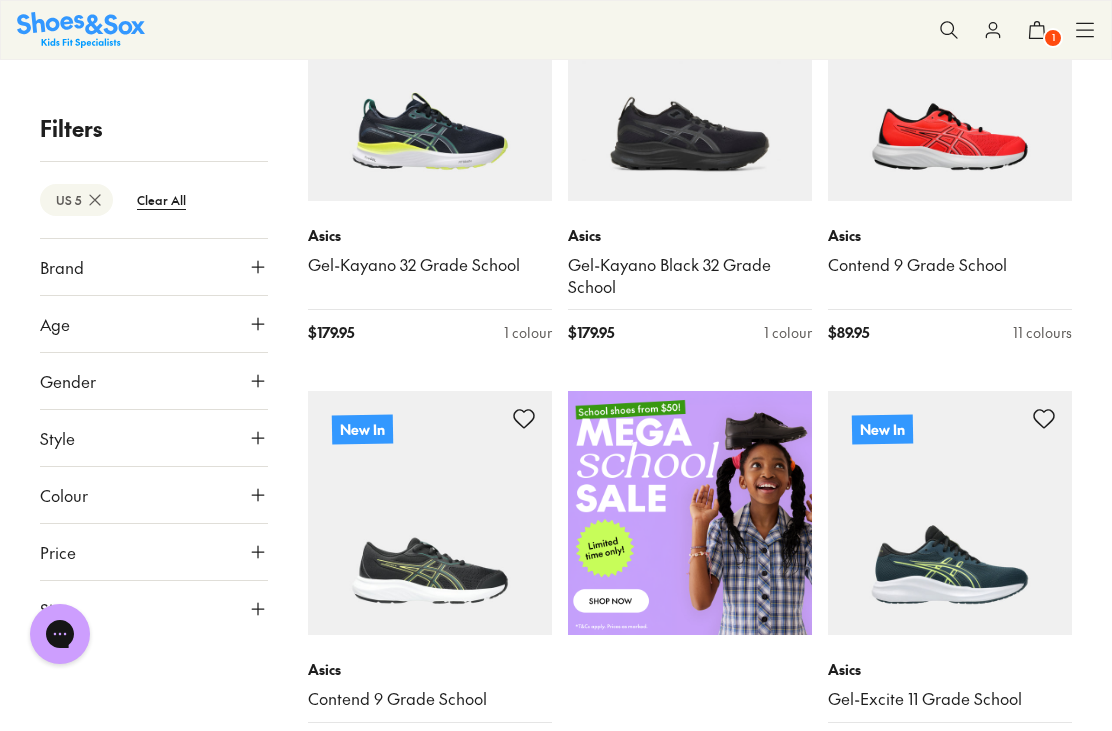scroll, scrollTop: 483, scrollLeft: 0, axis: vertical 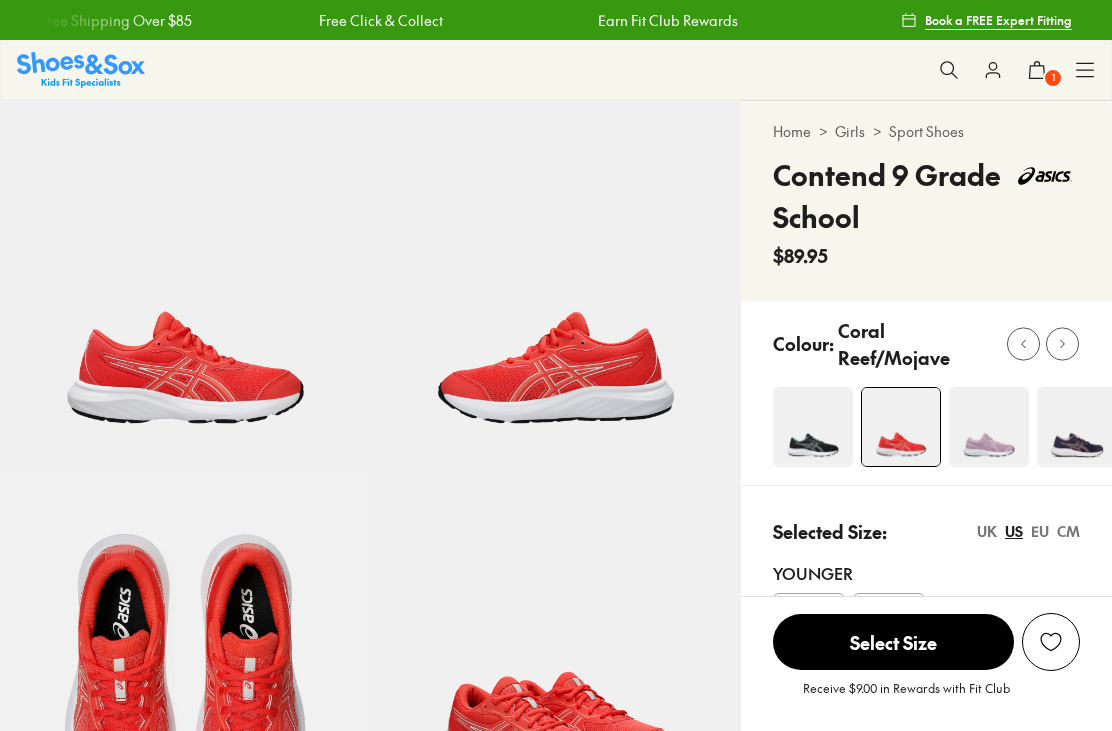 select on "*" 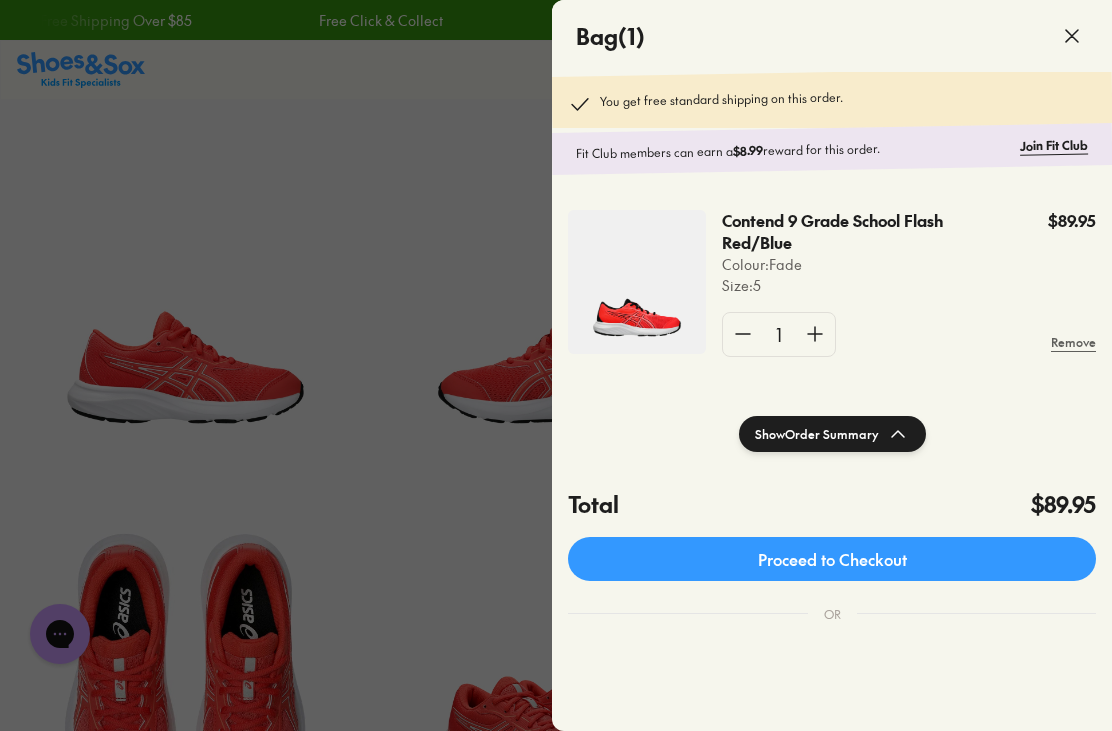 scroll, scrollTop: 0, scrollLeft: 0, axis: both 